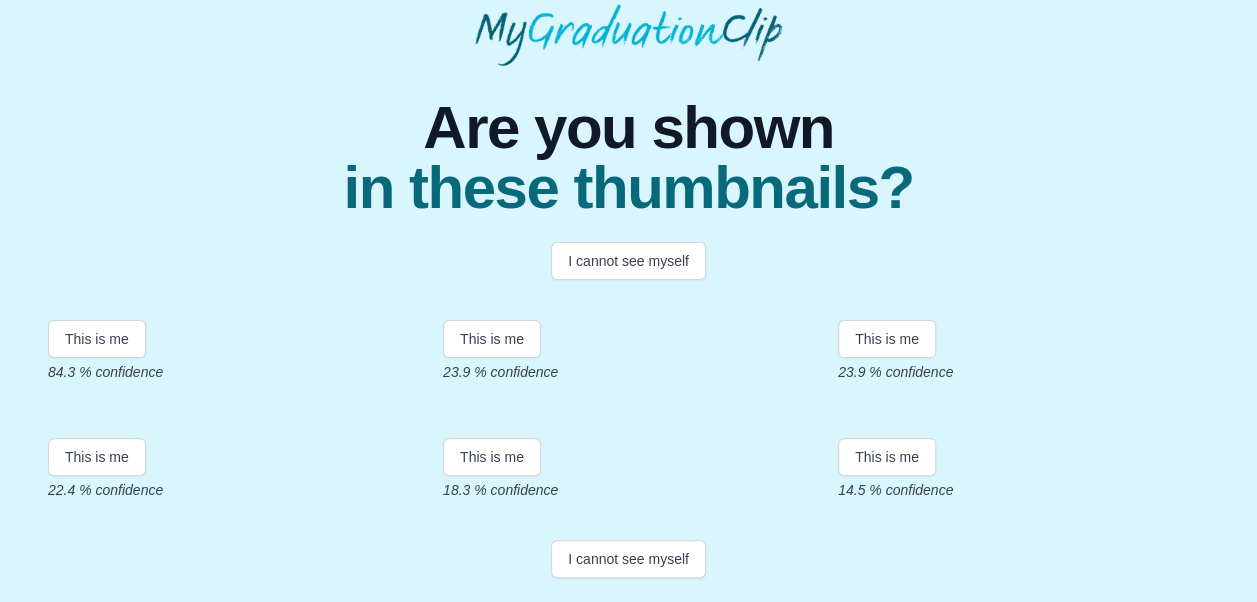 scroll, scrollTop: 200, scrollLeft: 0, axis: vertical 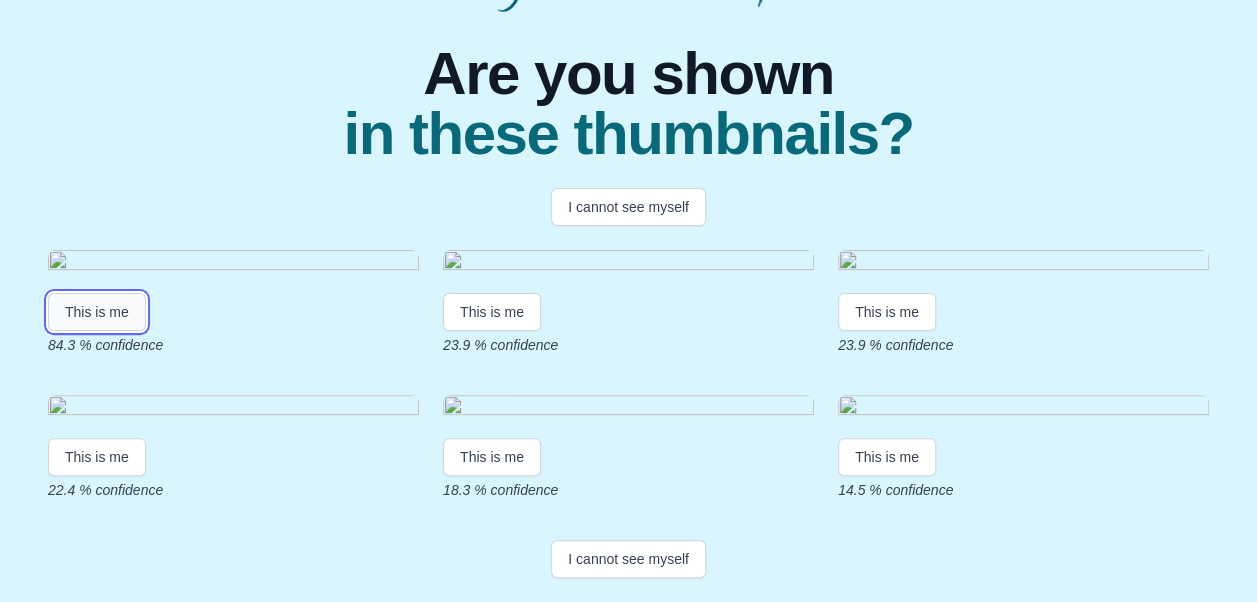 click on "This is me" at bounding box center [97, 312] 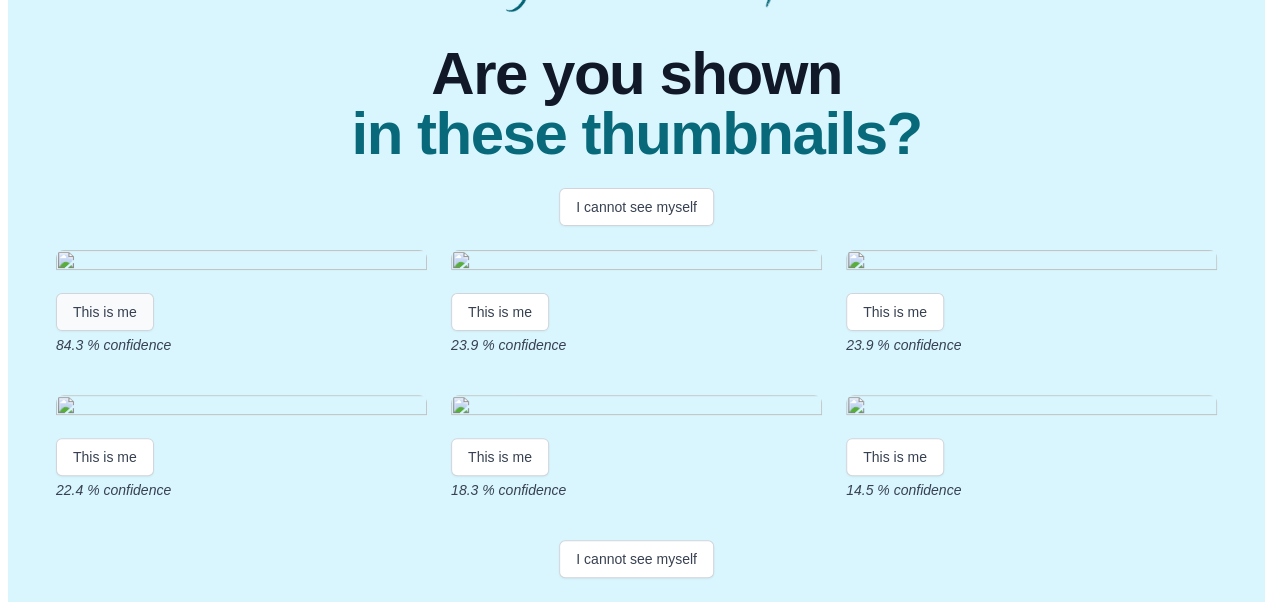scroll, scrollTop: 0, scrollLeft: 0, axis: both 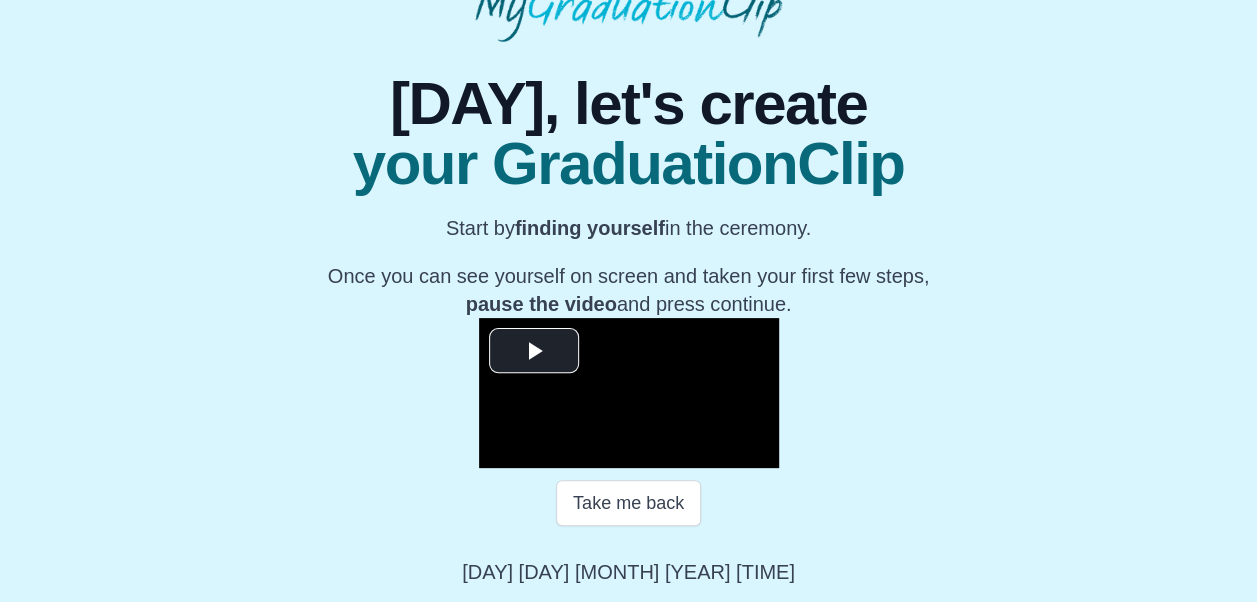 click on "**********" at bounding box center (628, 314) 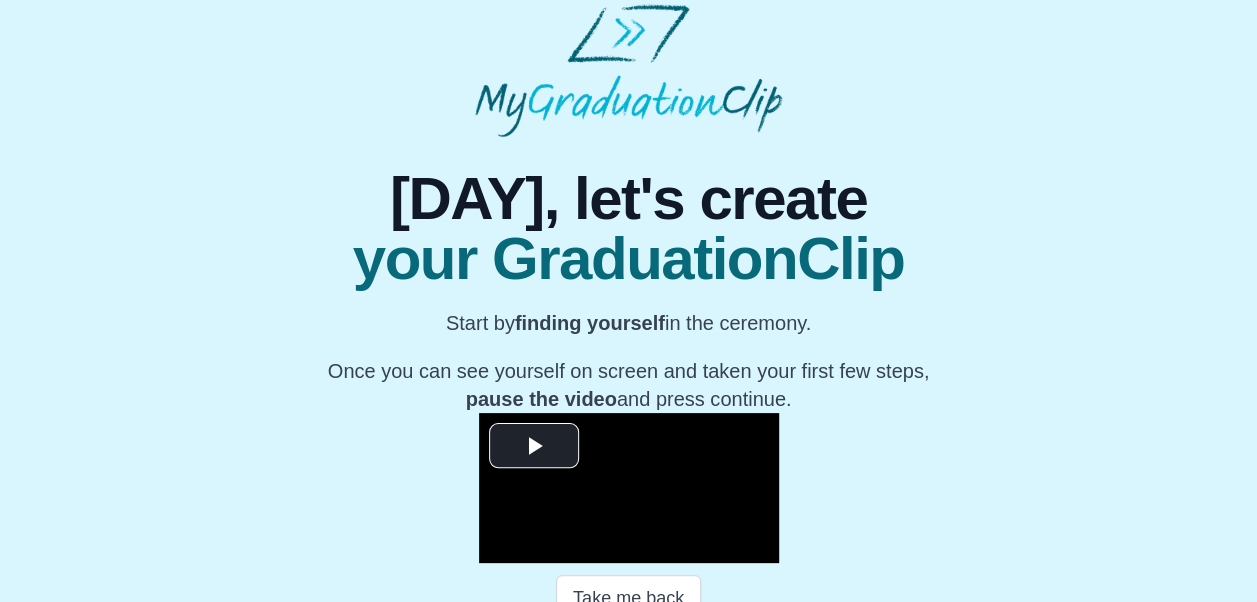 scroll, scrollTop: 0, scrollLeft: 0, axis: both 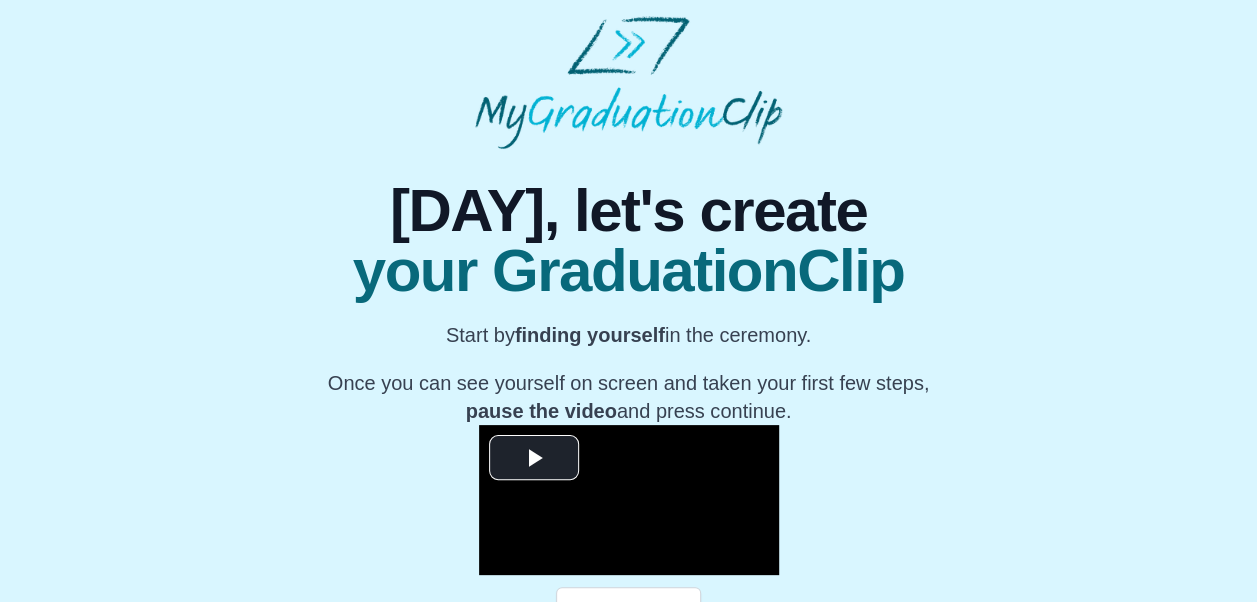 click on "**********" at bounding box center (628, 421) 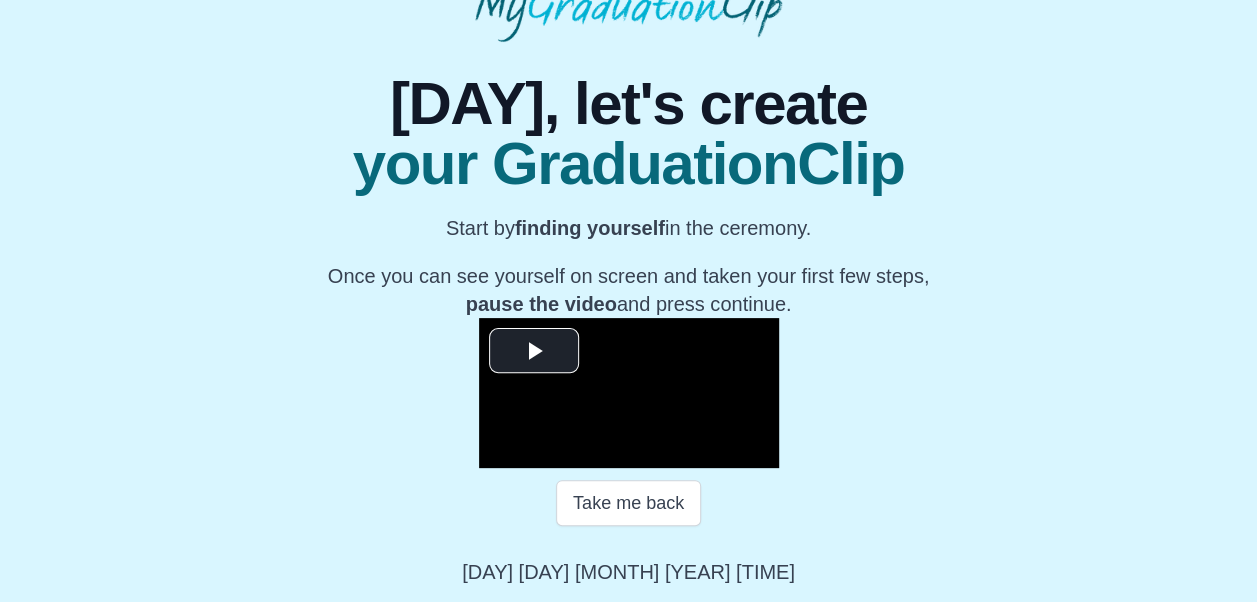 scroll, scrollTop: 310, scrollLeft: 0, axis: vertical 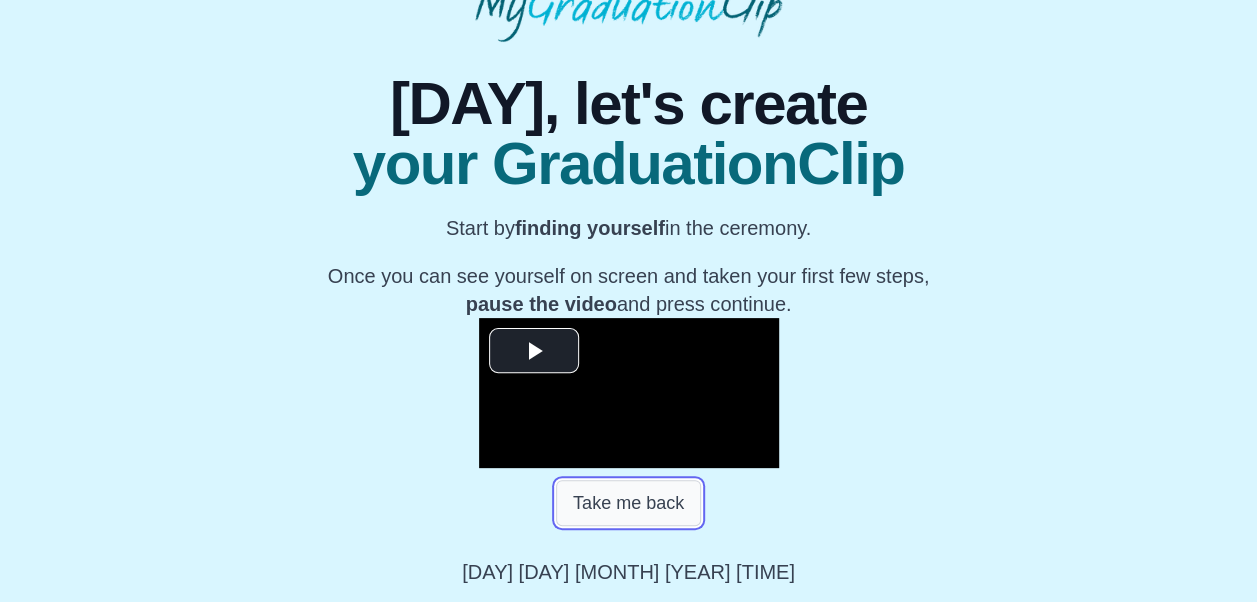 click on "Take me back" at bounding box center [628, 503] 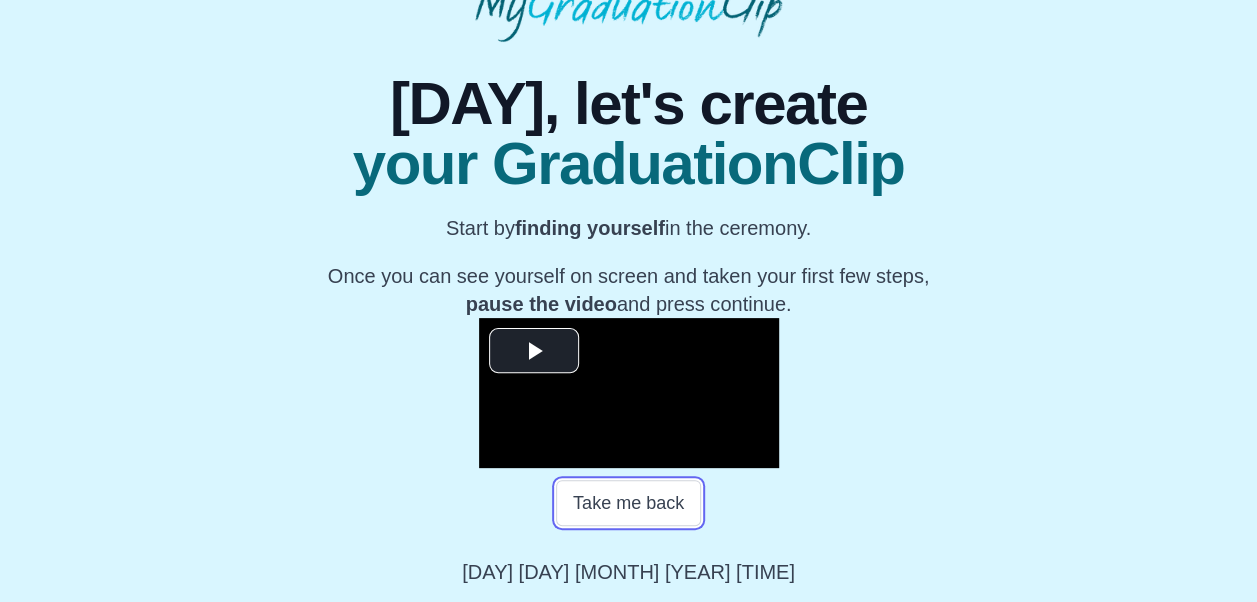 type 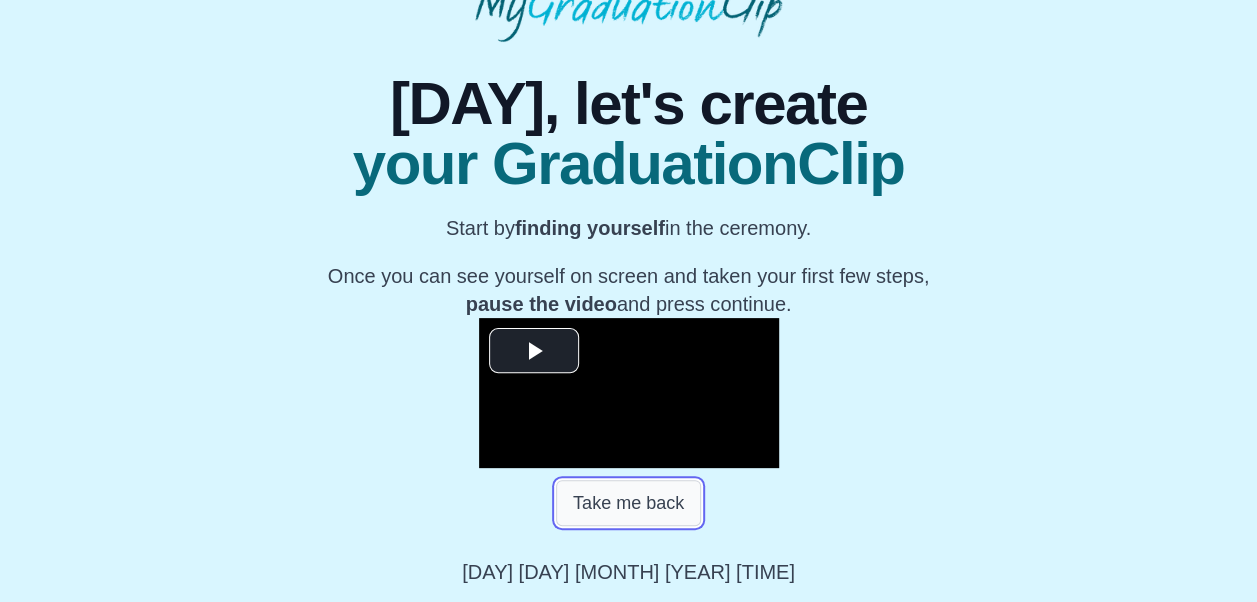 click on "Take me back" at bounding box center [628, 503] 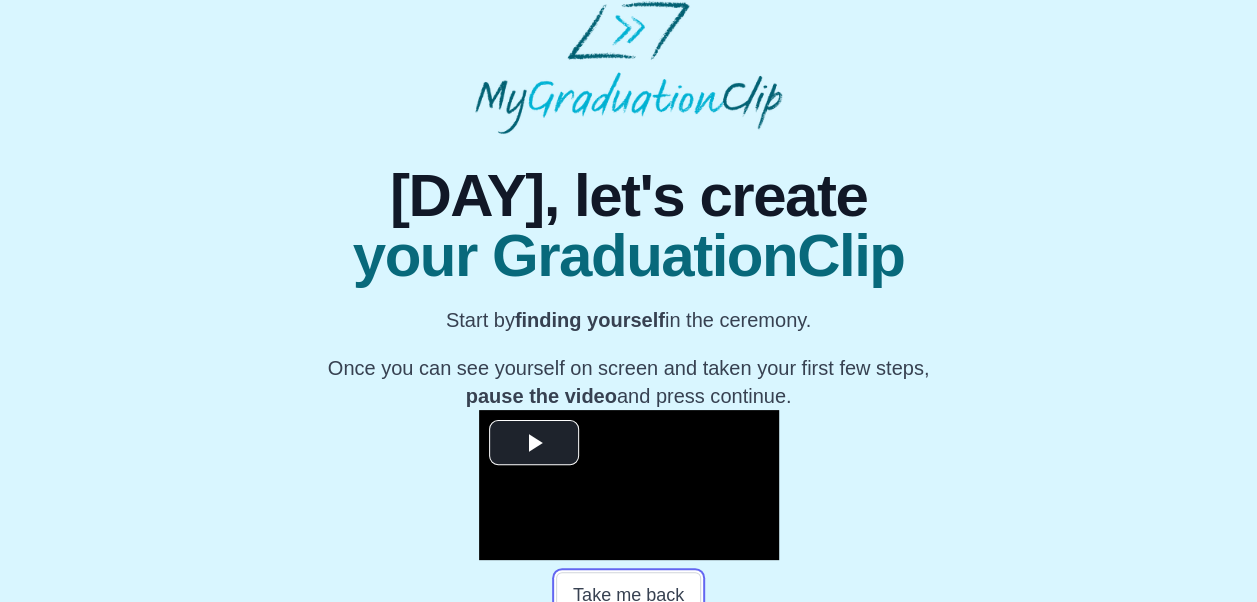 scroll, scrollTop: 0, scrollLeft: 0, axis: both 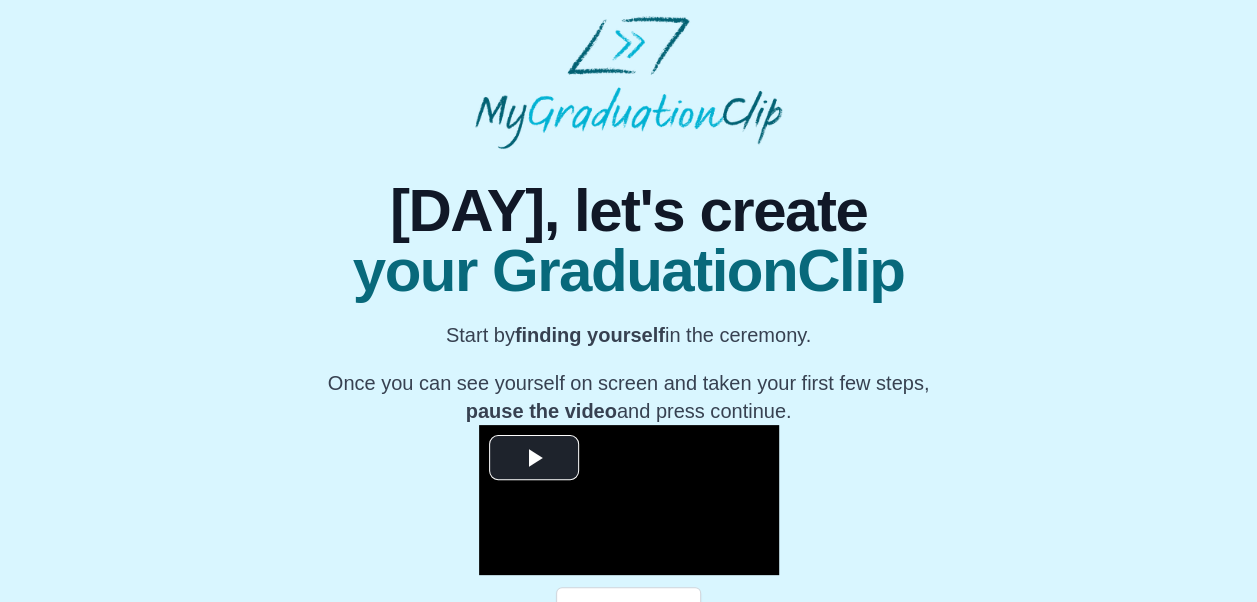 click on "**********" at bounding box center (628, 421) 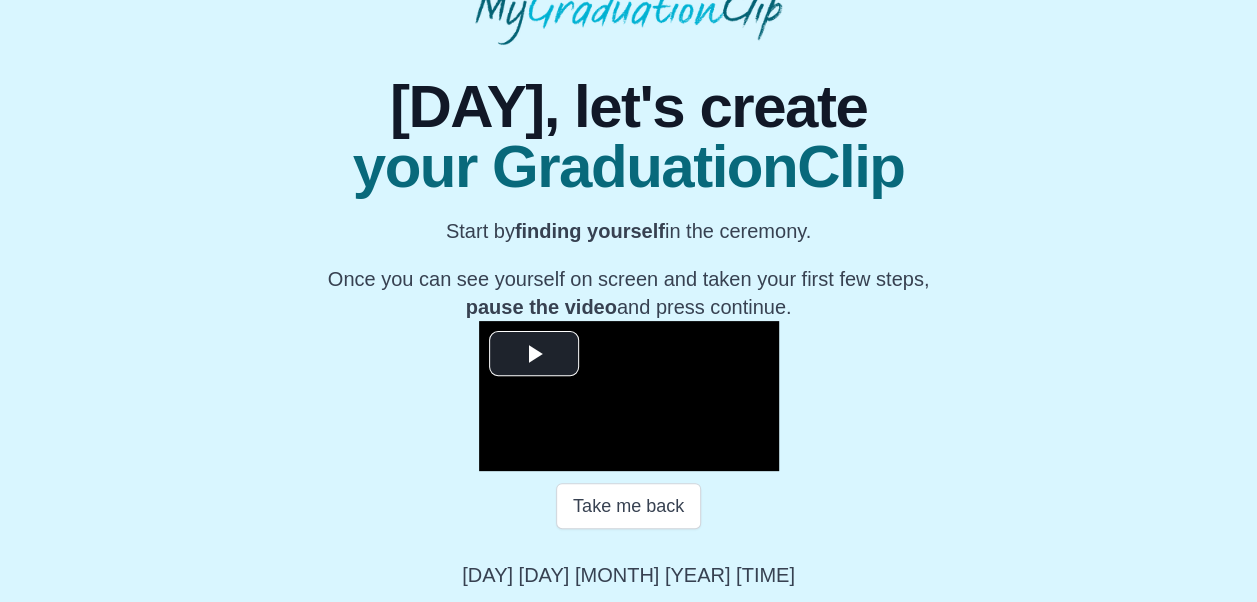 scroll, scrollTop: 310, scrollLeft: 0, axis: vertical 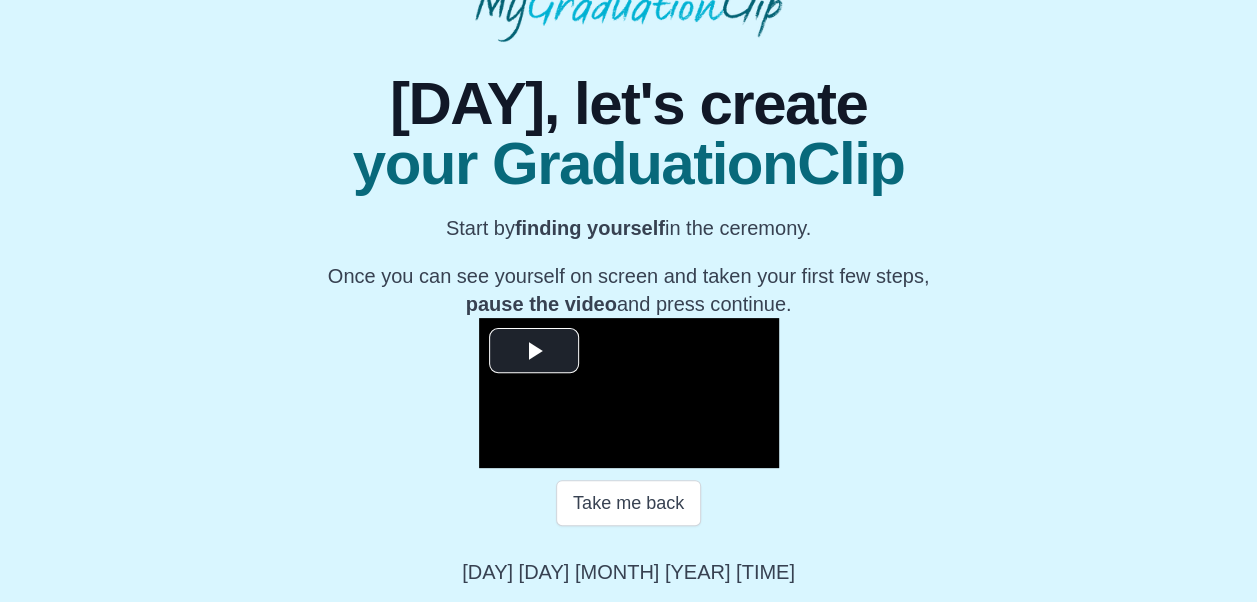 click on "**********" at bounding box center [628, 314] 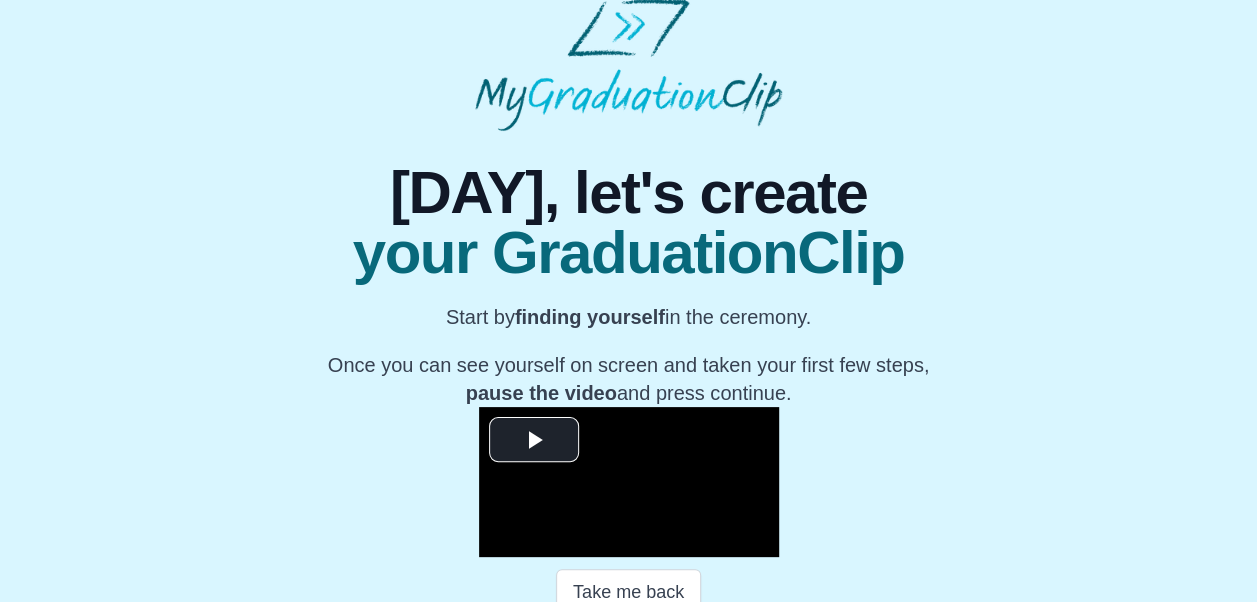 scroll, scrollTop: 0, scrollLeft: 0, axis: both 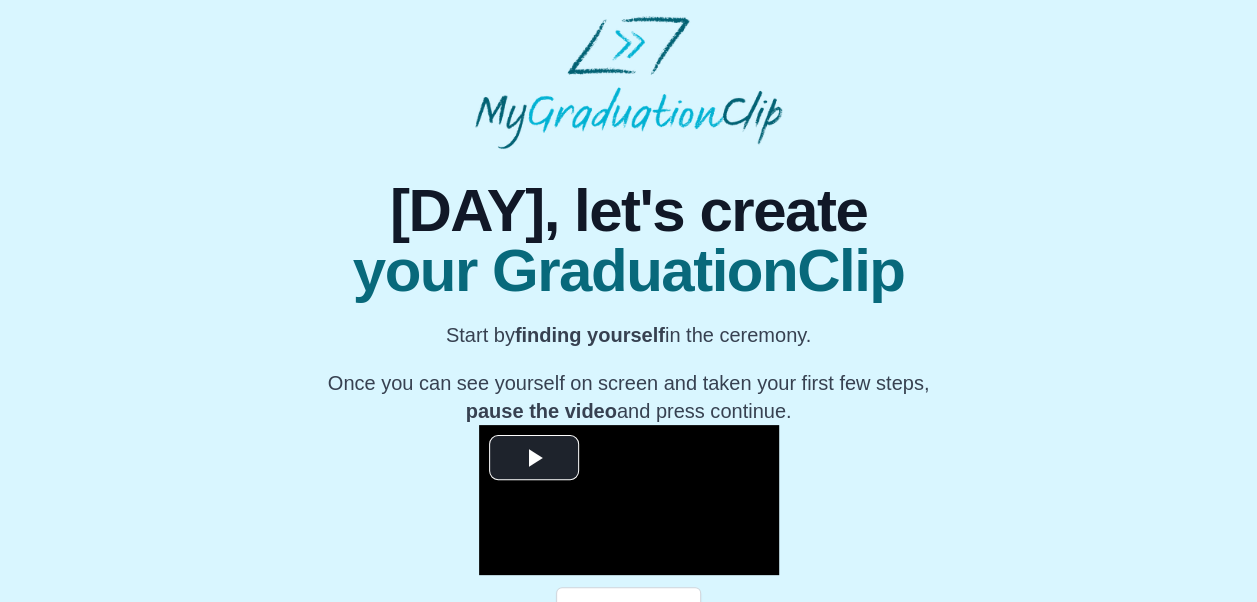 click on "**********" at bounding box center [628, 421] 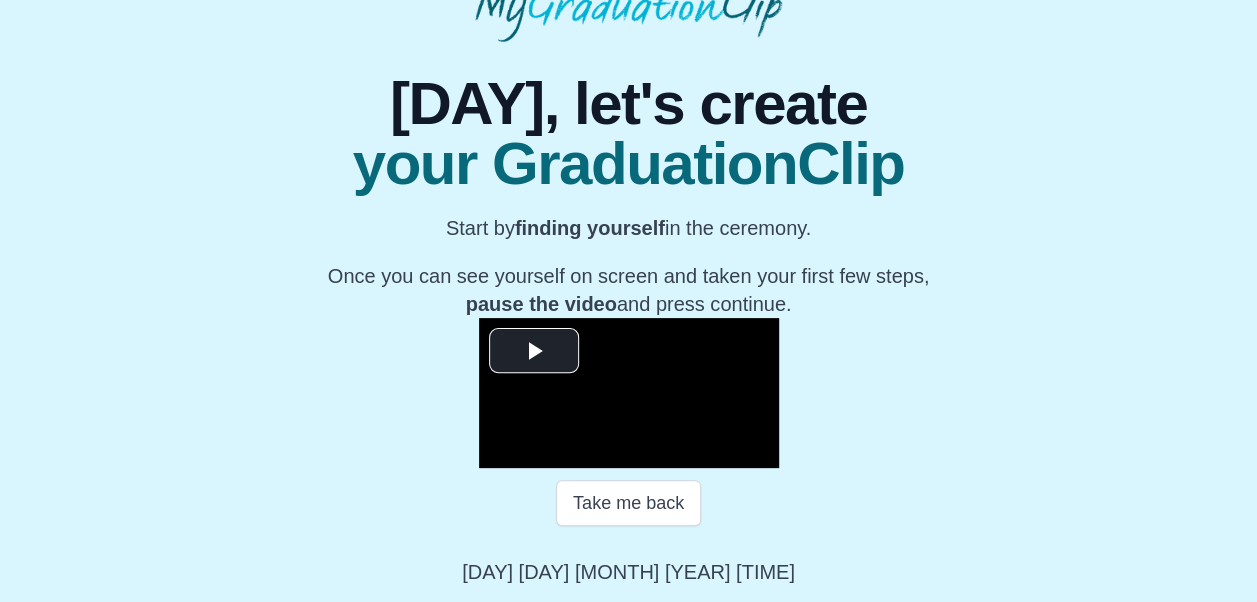 scroll, scrollTop: 310, scrollLeft: 0, axis: vertical 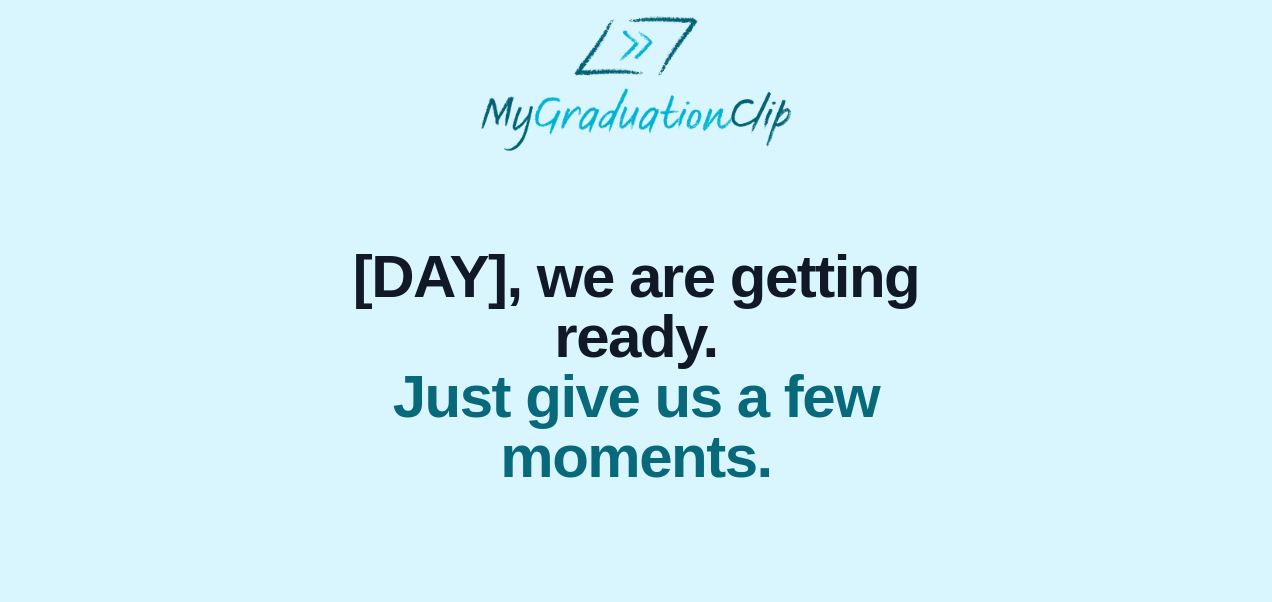 click on "[DAY], we are getting ready. Just give us a few moments." at bounding box center [636, 319] 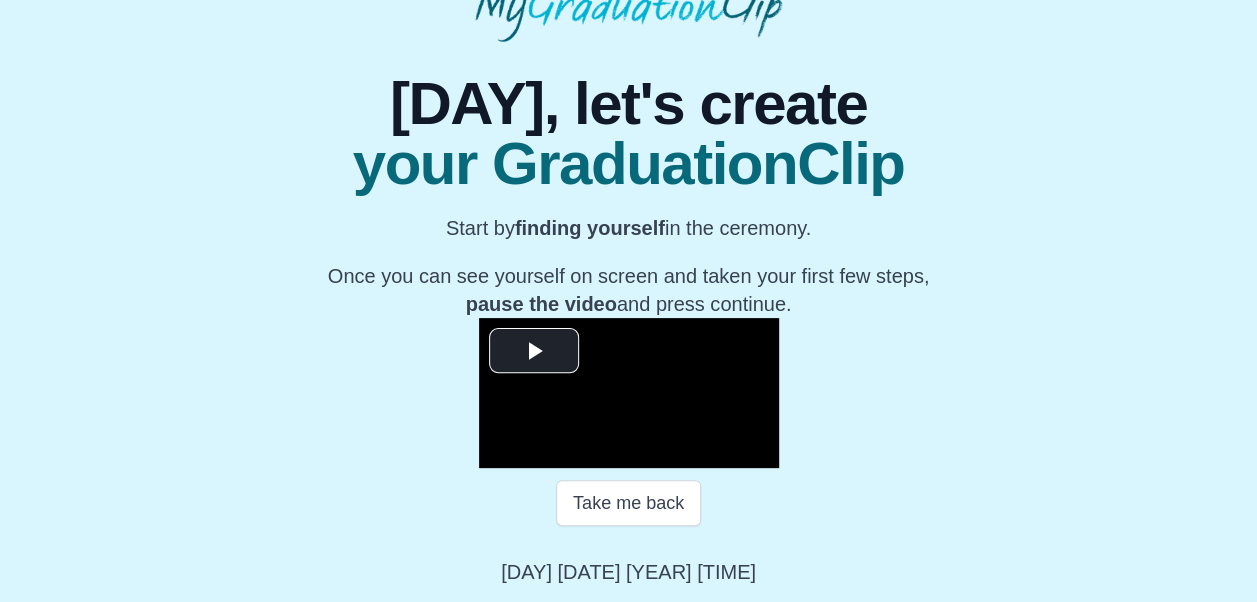 scroll, scrollTop: 310, scrollLeft: 0, axis: vertical 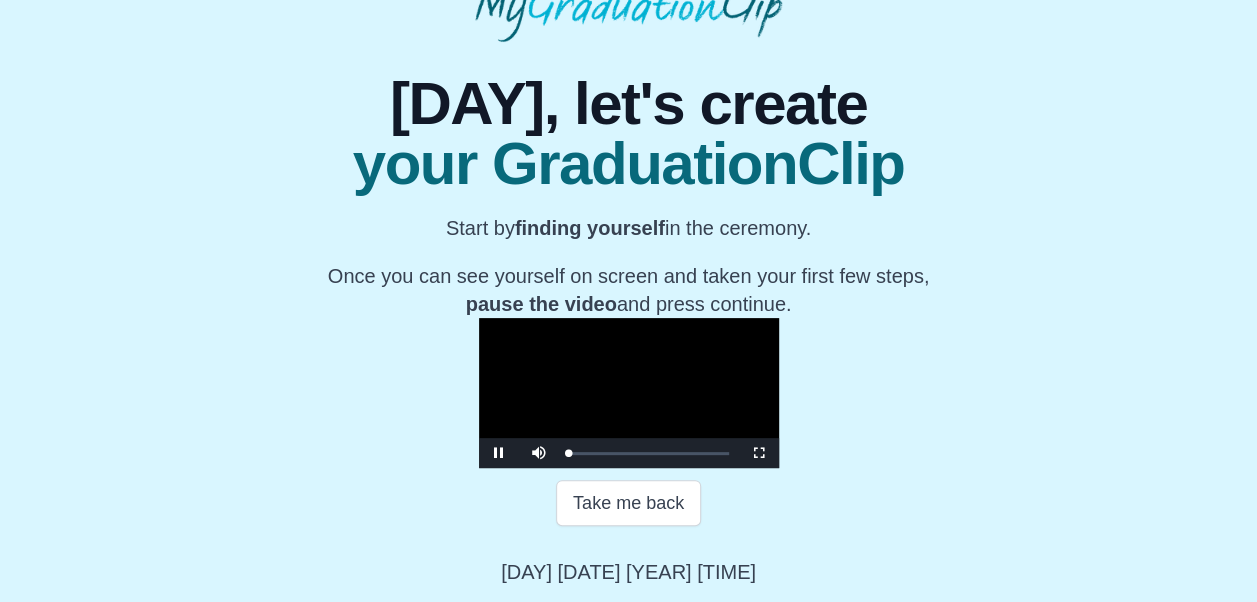 click at bounding box center (629, 393) 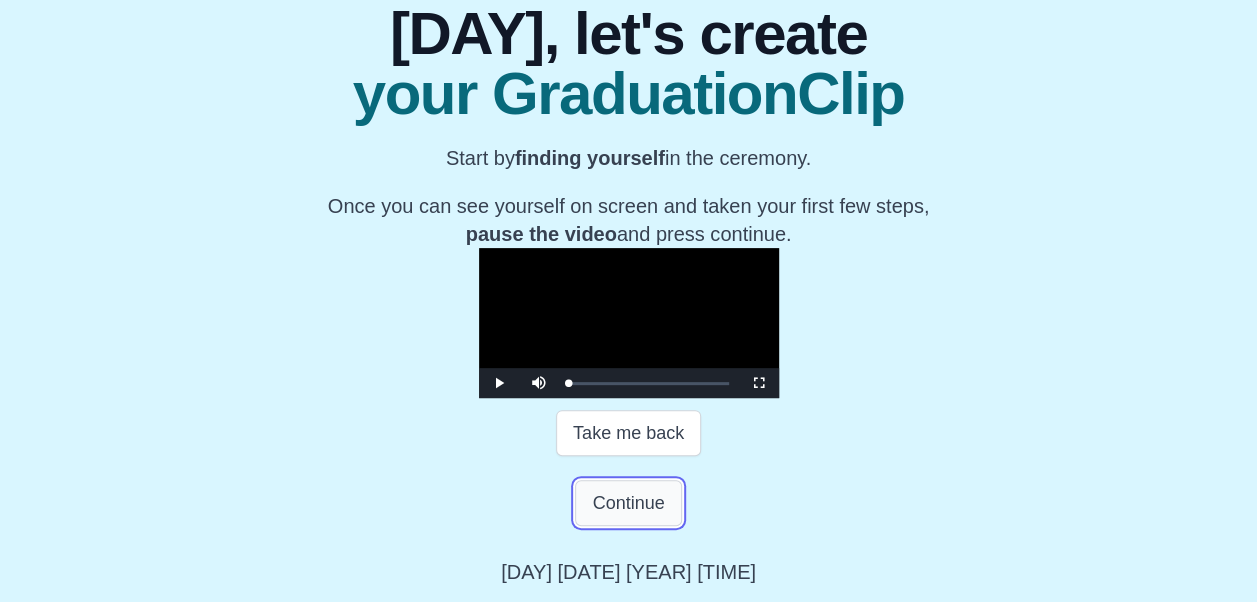 click on "Continue" at bounding box center [628, 503] 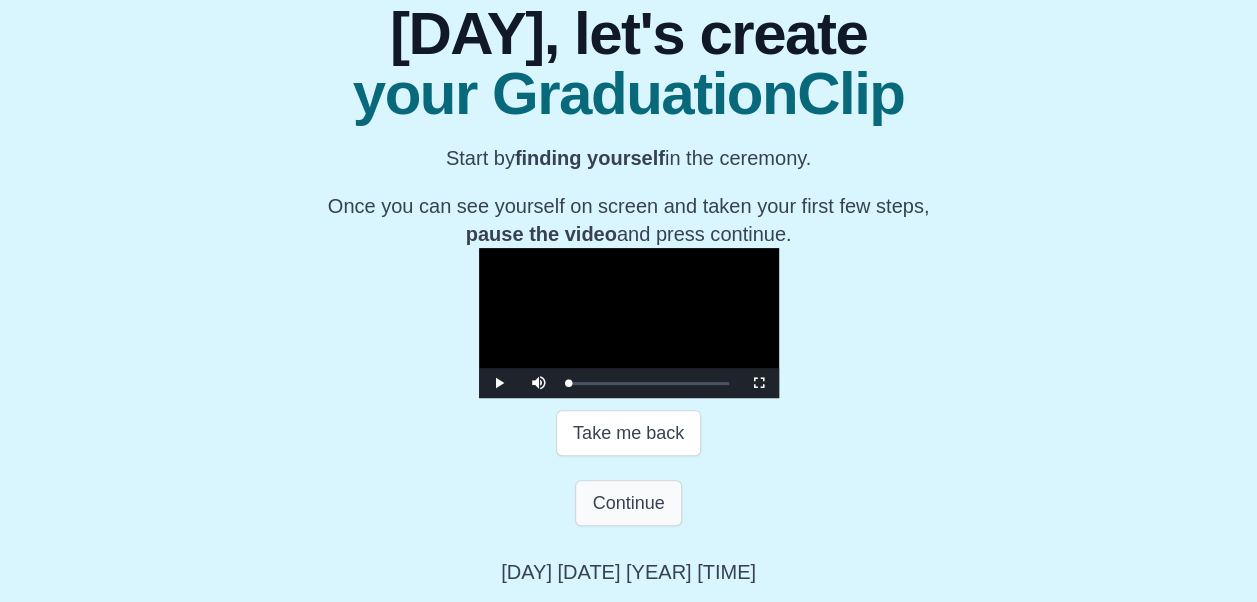 scroll, scrollTop: 48, scrollLeft: 0, axis: vertical 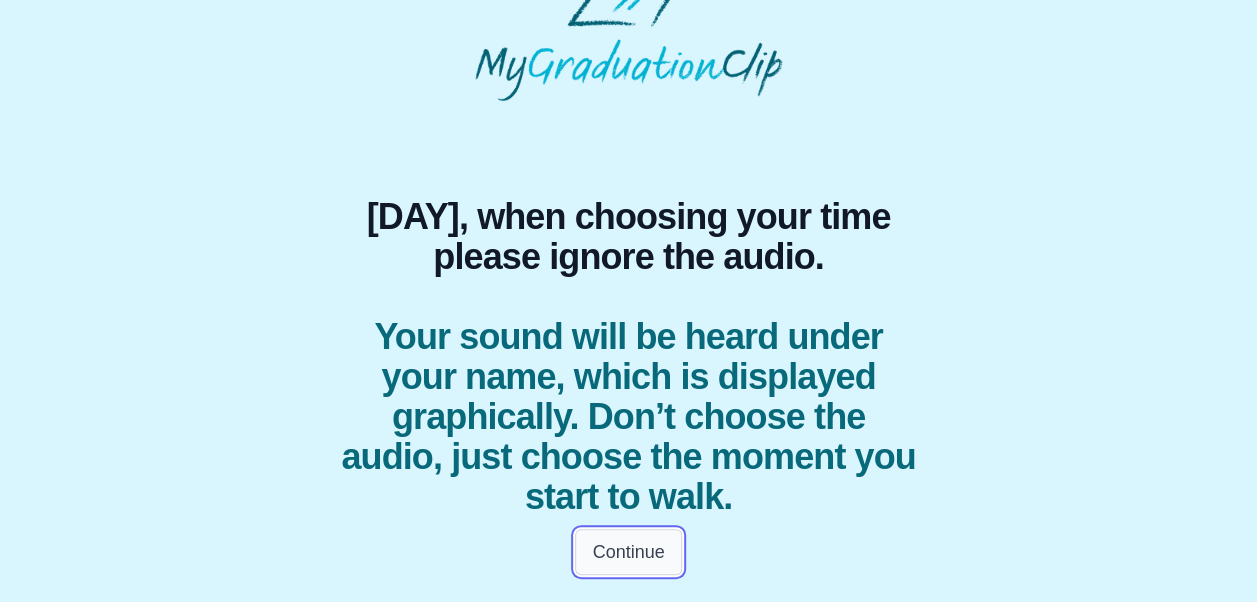 click on "Continue" at bounding box center (628, 552) 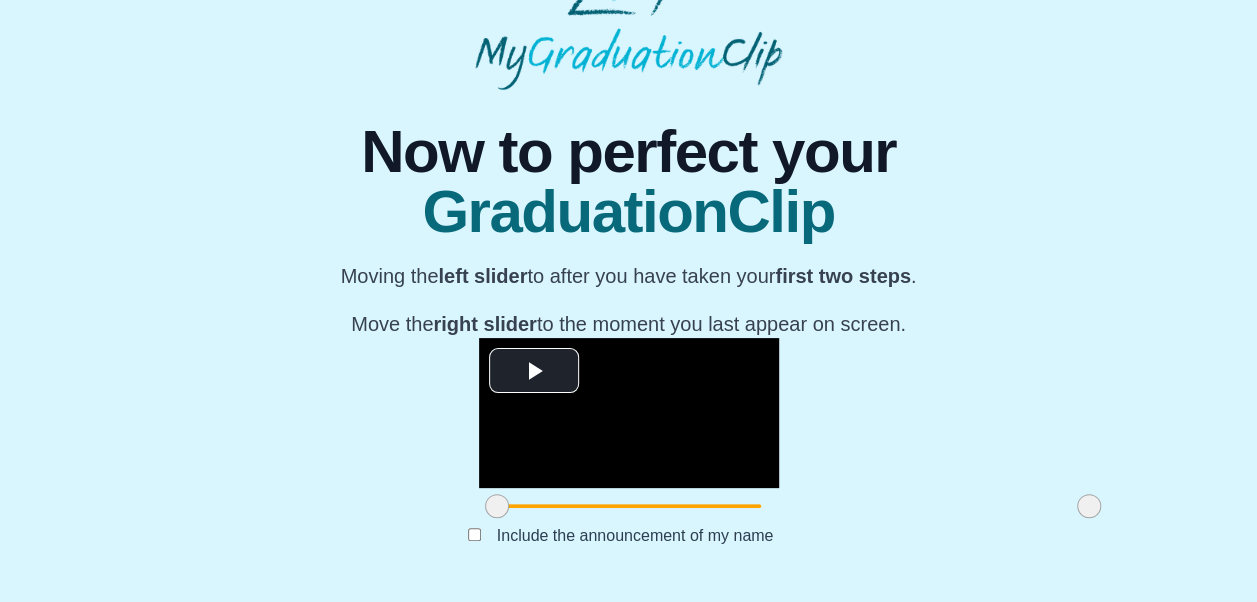 scroll, scrollTop: 262, scrollLeft: 0, axis: vertical 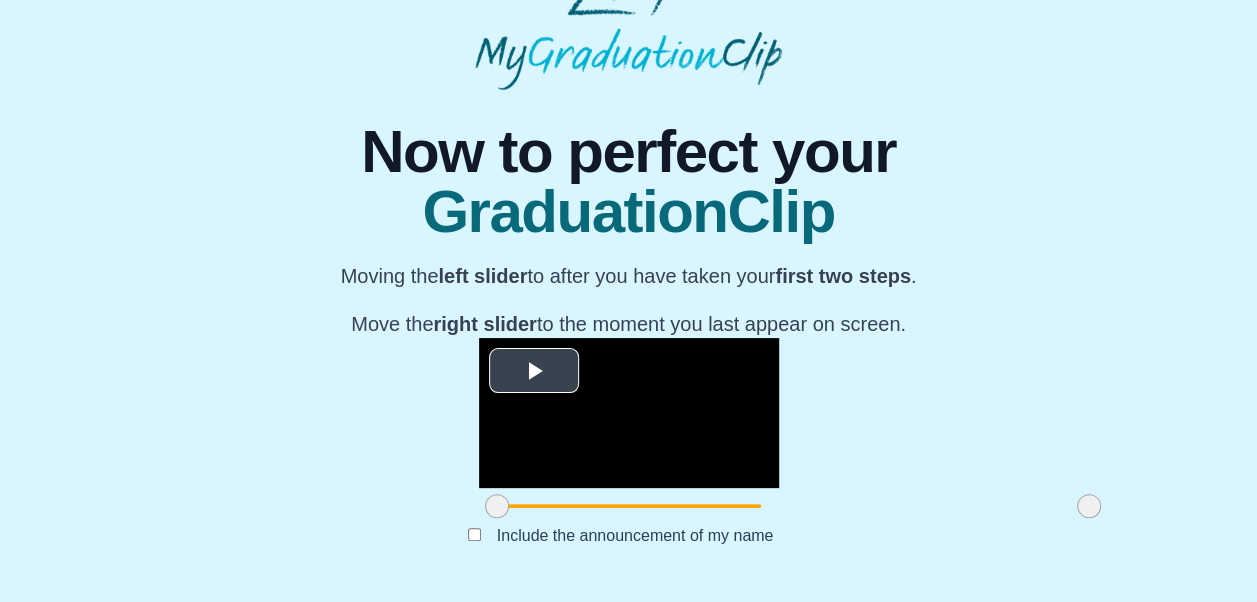 click at bounding box center (534, 371) 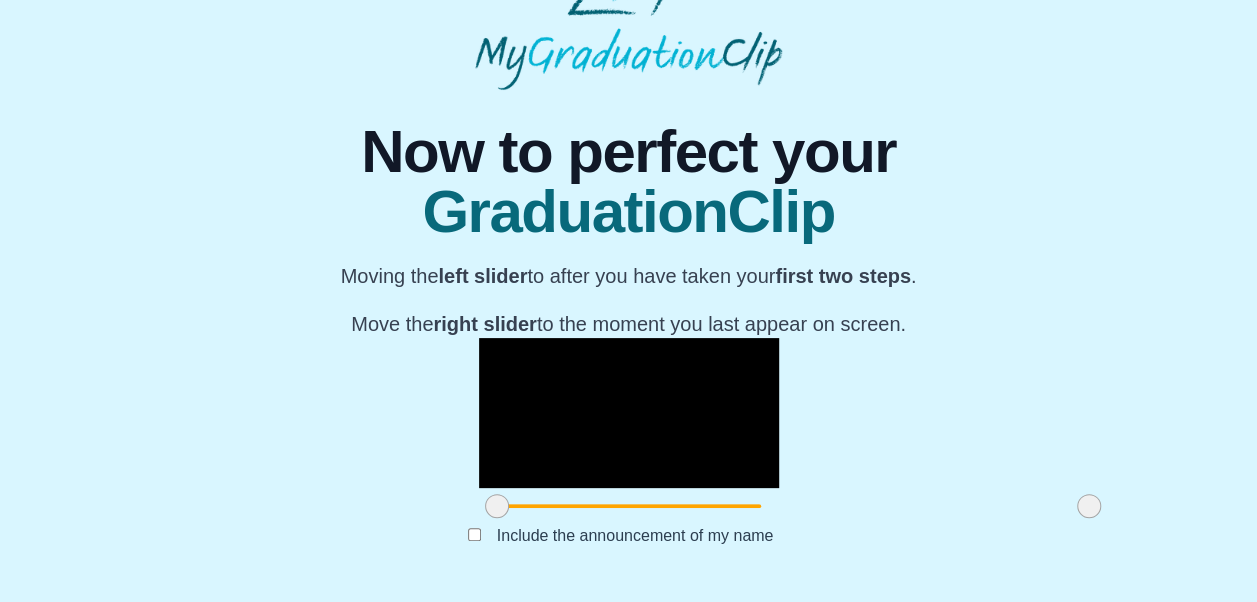 drag, startPoint x: 719, startPoint y: 294, endPoint x: 1058, endPoint y: 404, distance: 356.40005 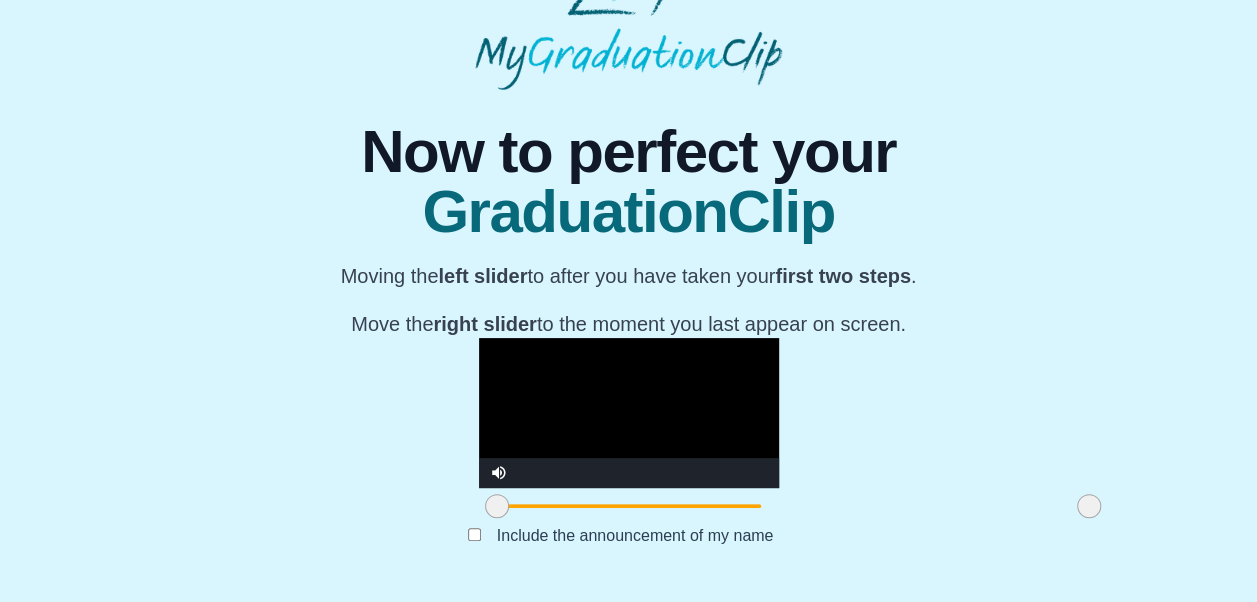 click at bounding box center [629, 413] 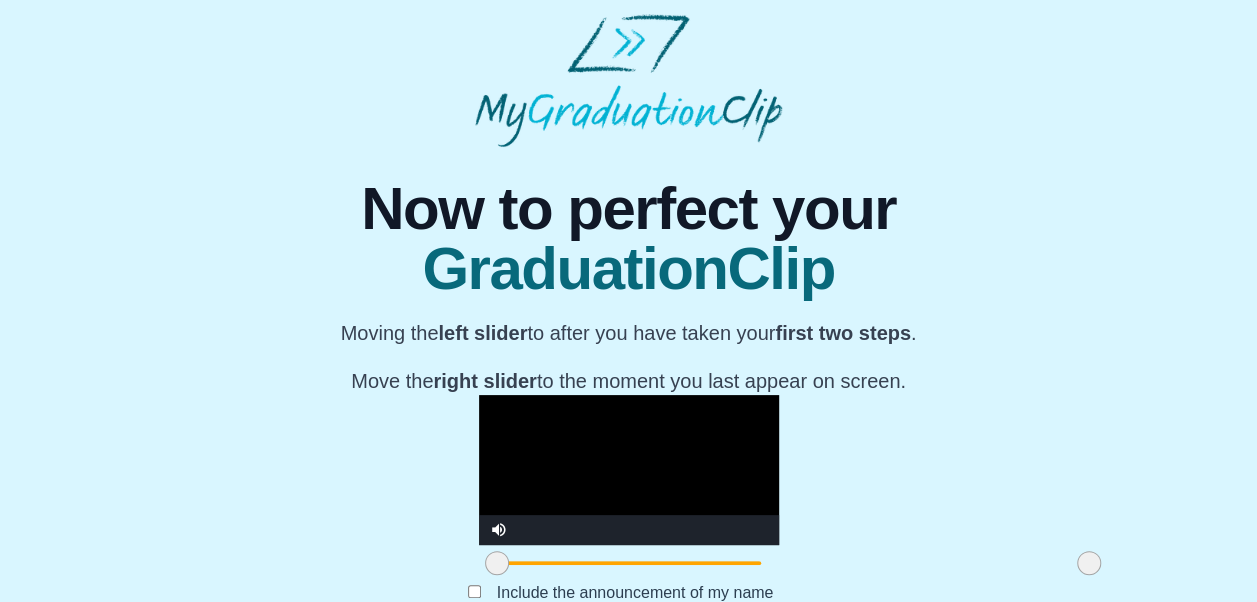 scroll, scrollTop: 0, scrollLeft: 0, axis: both 